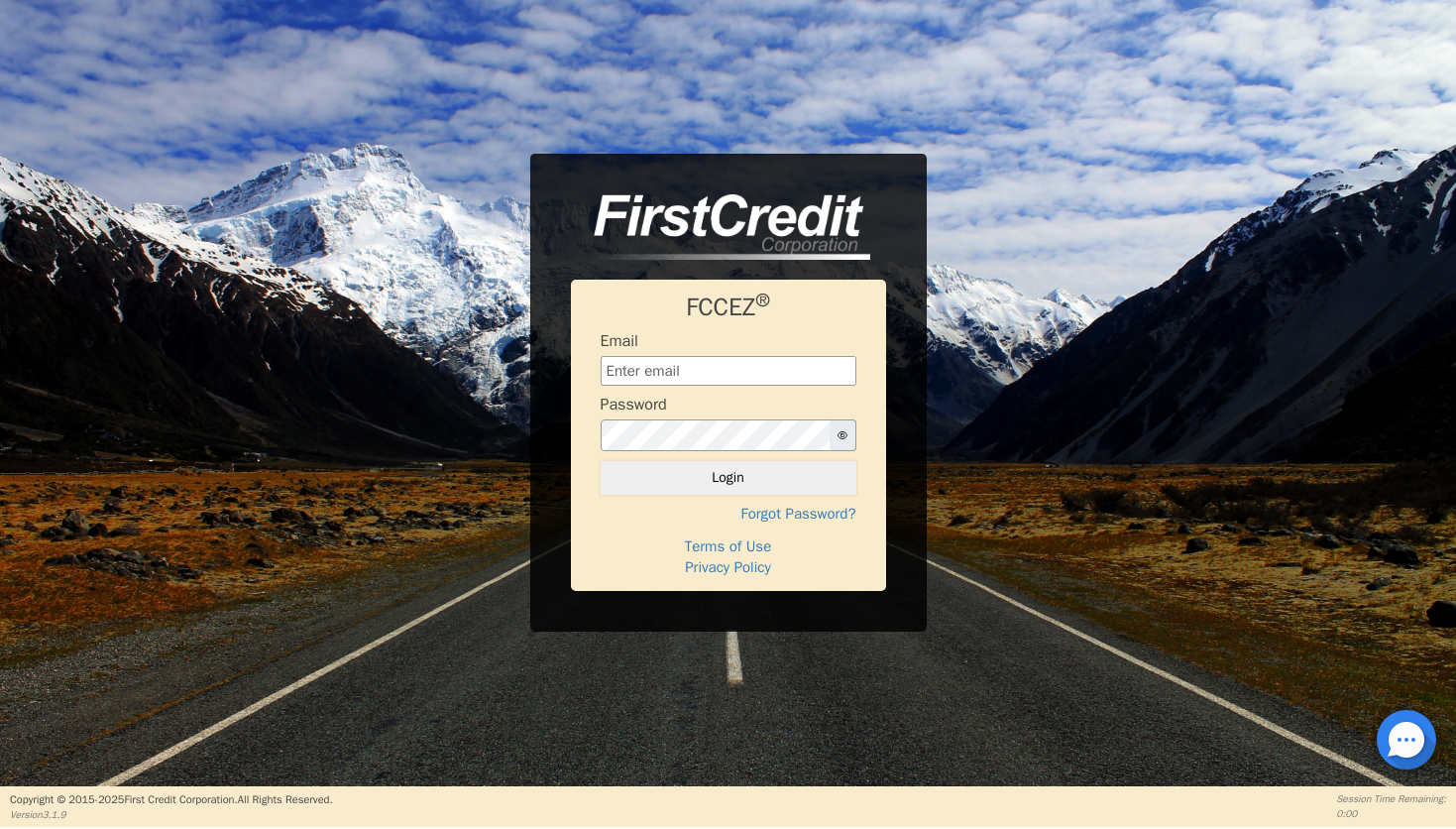 scroll, scrollTop: 0, scrollLeft: 0, axis: both 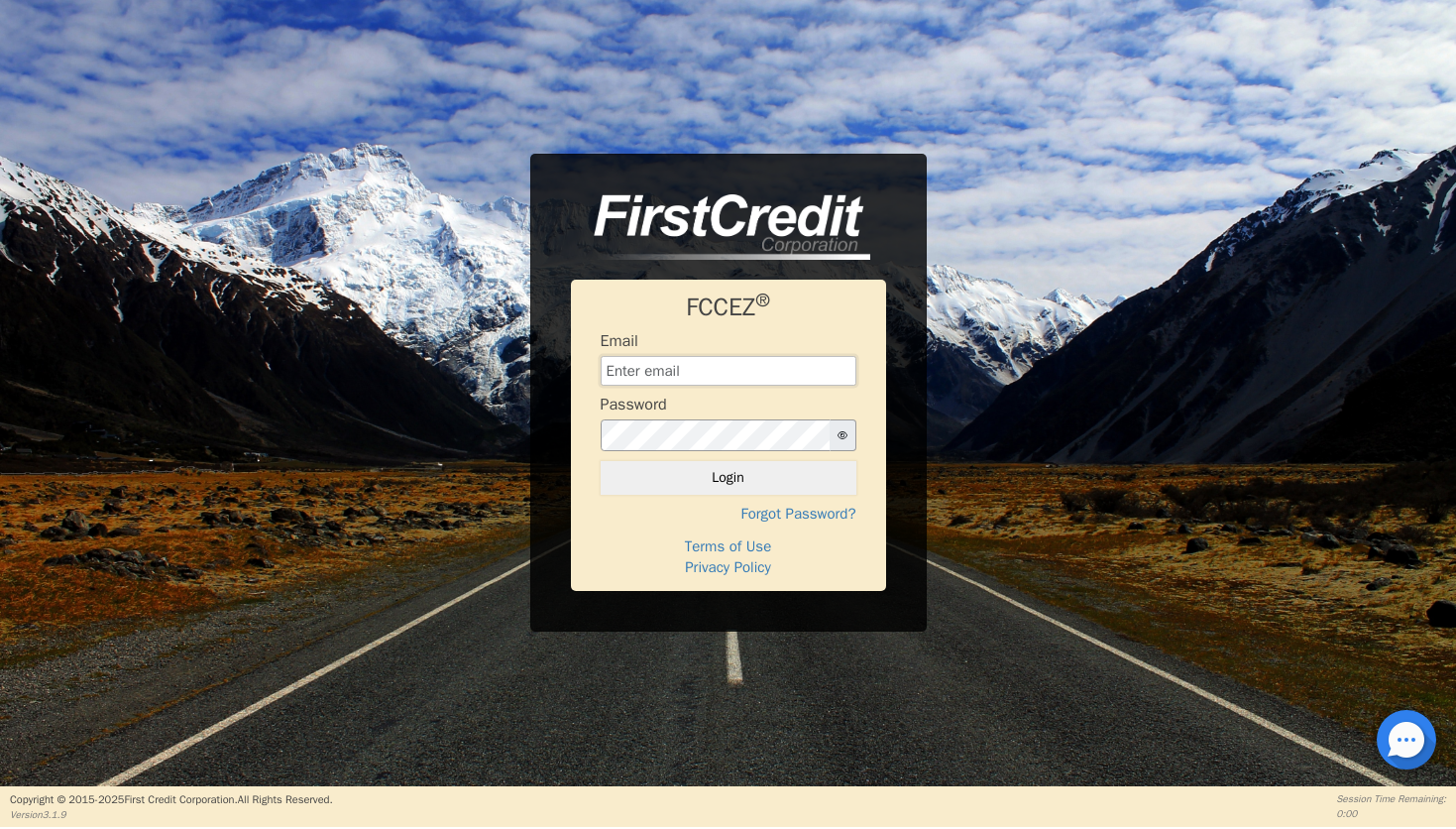 click at bounding box center [728, 371] 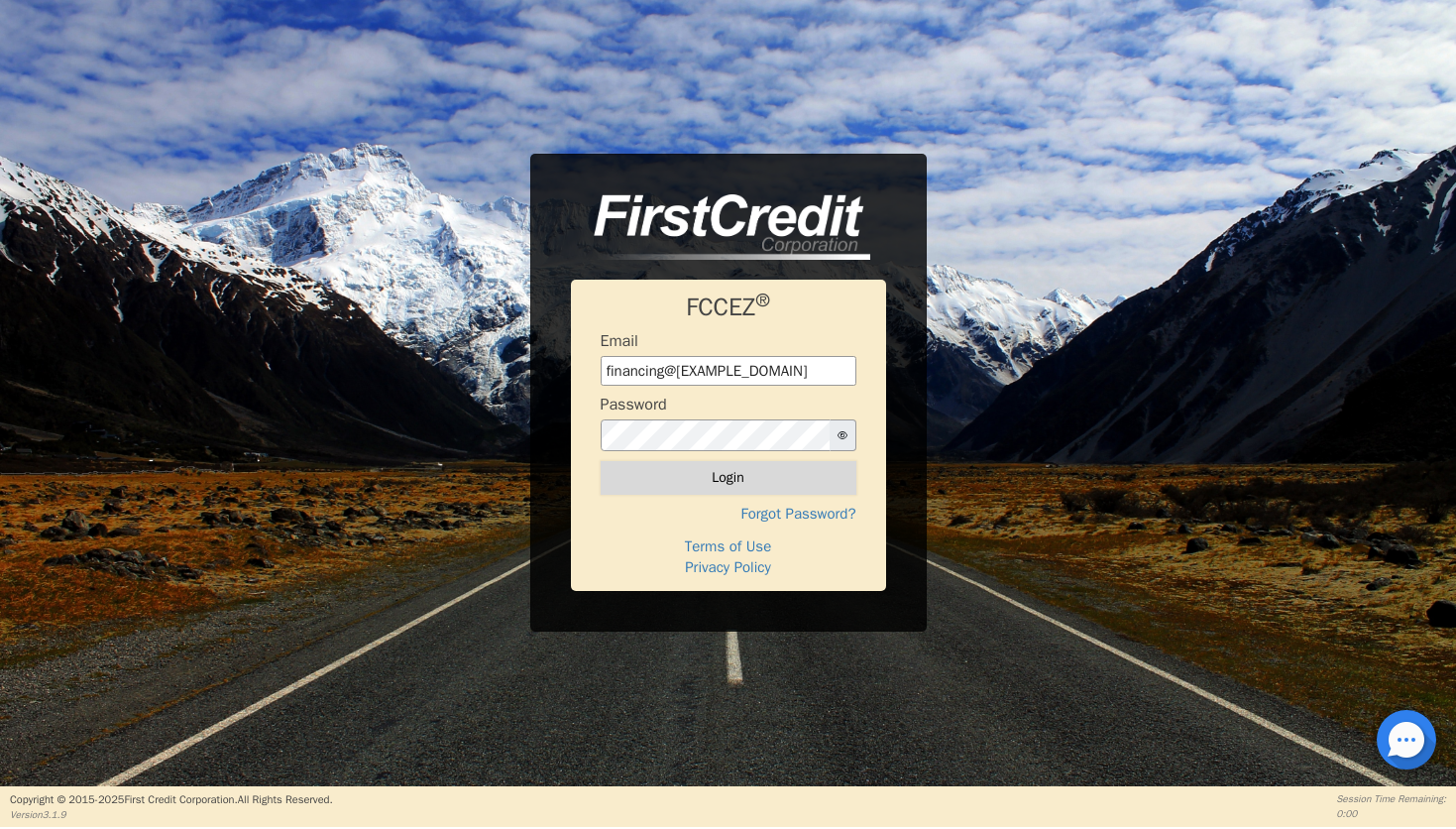 click on "Login" at bounding box center (728, 478) 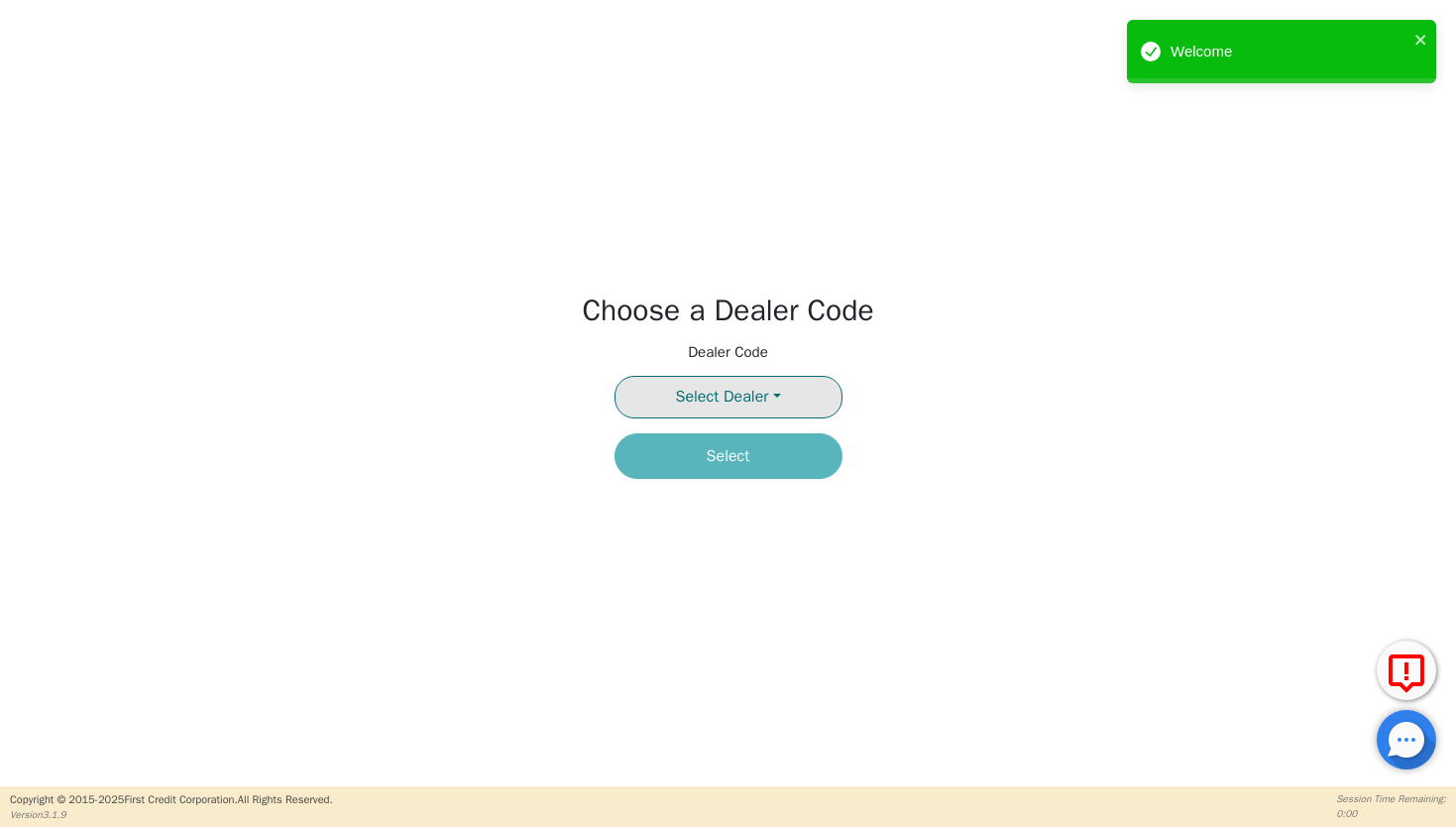 click on "Select Dealer" at bounding box center (728, 397) 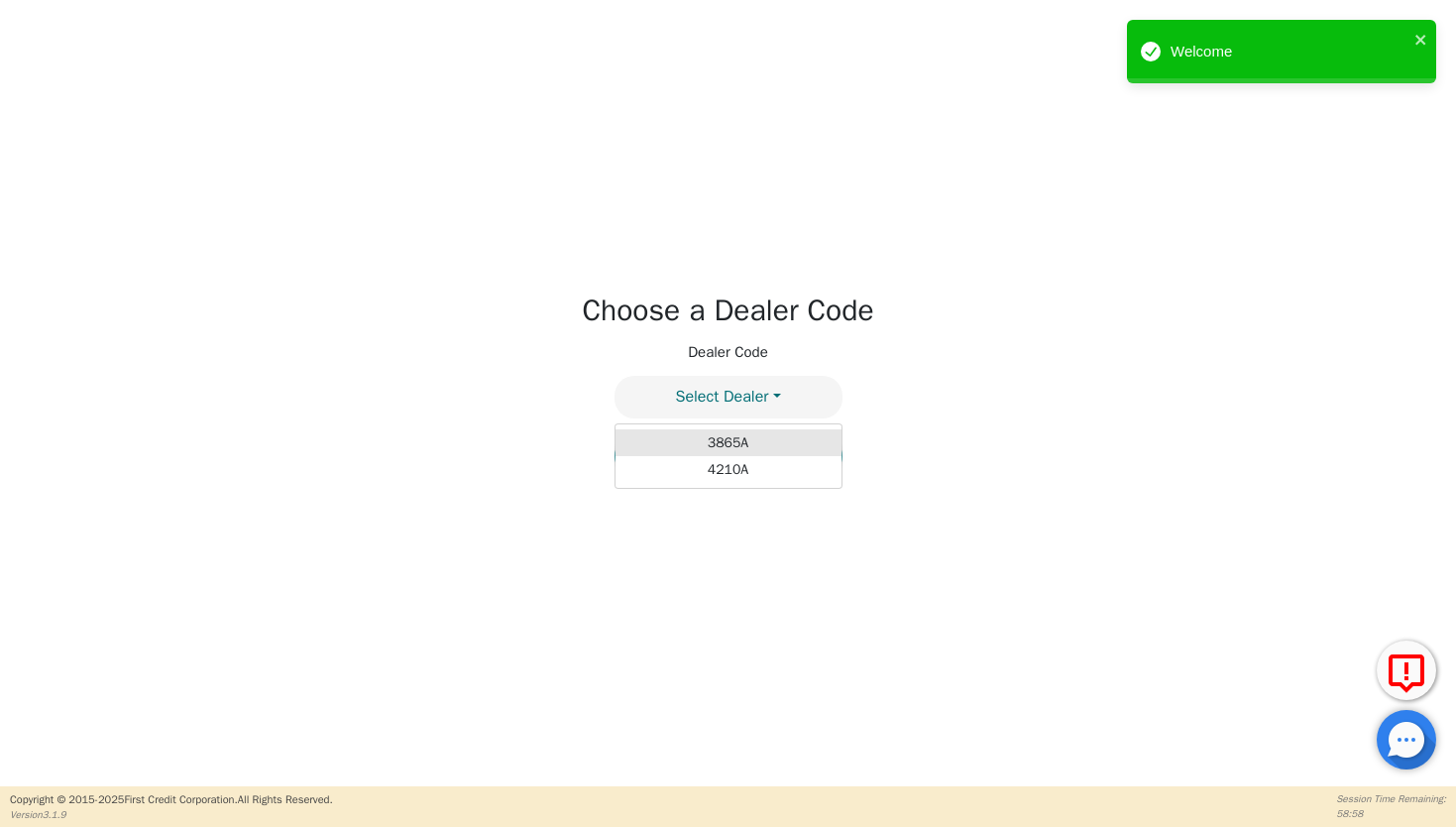 click on "3865A" at bounding box center (728, 442) 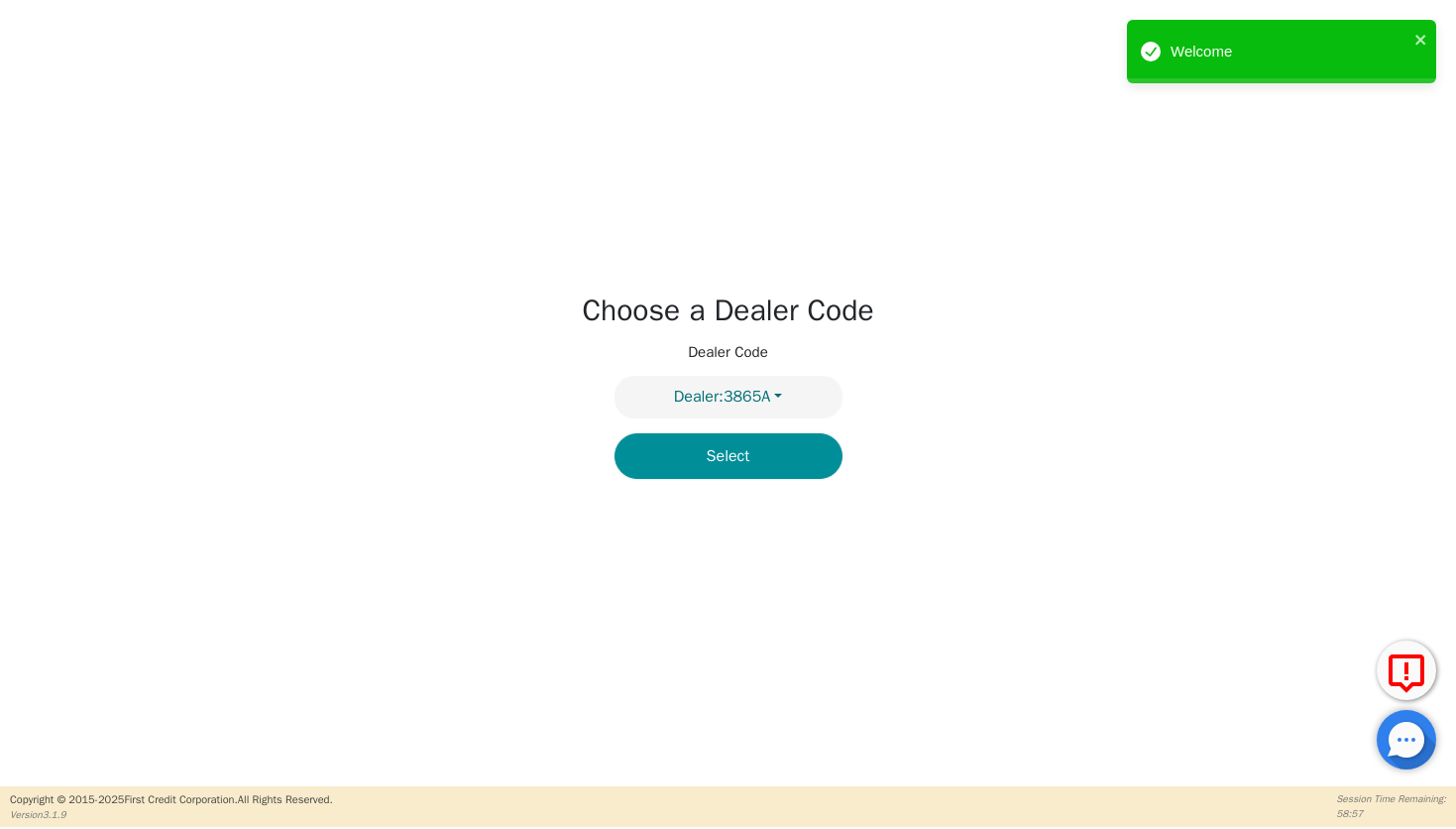 click on "Select" at bounding box center [728, 456] 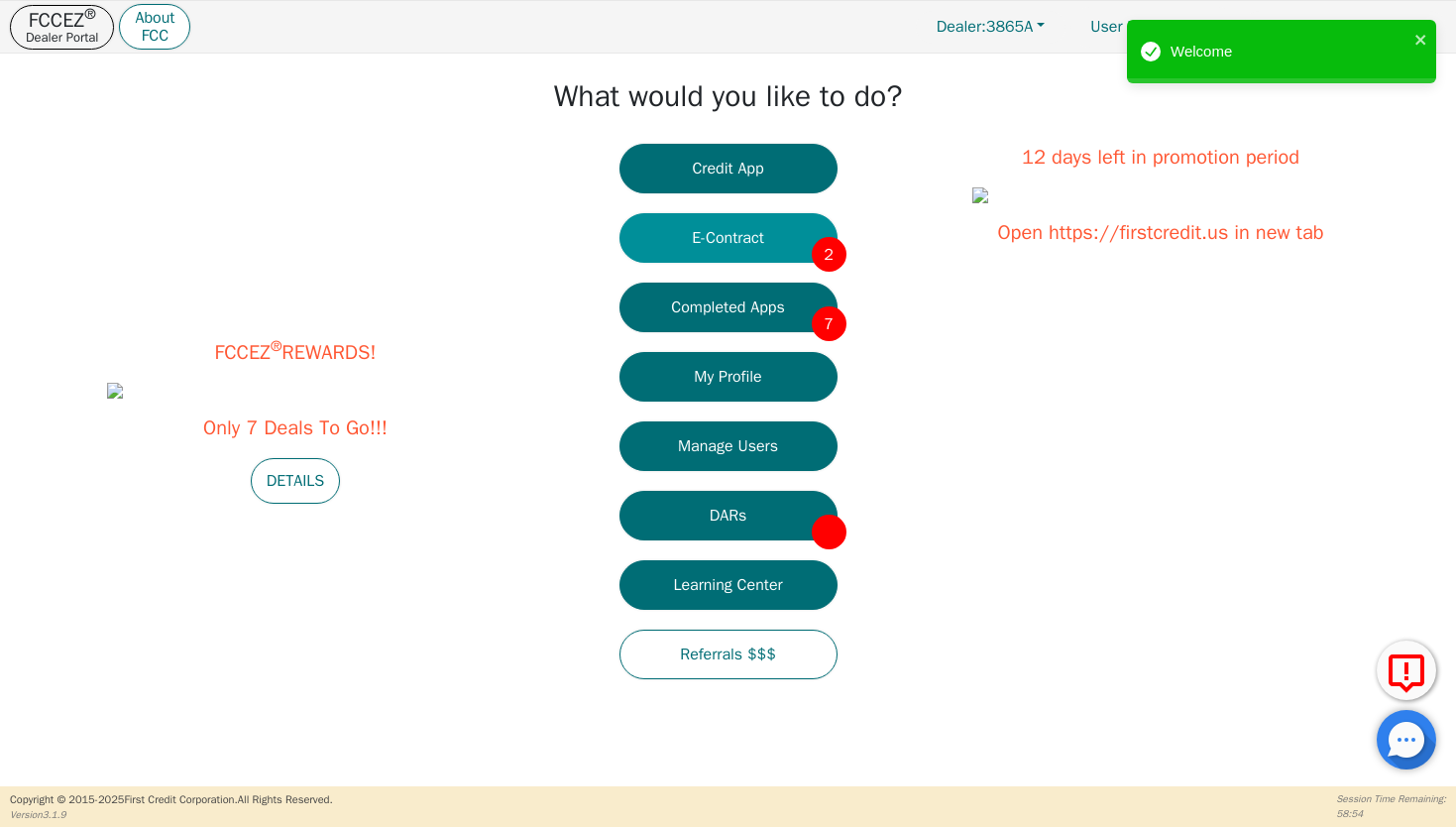 click on "E-Contract 2" at bounding box center [728, 238] 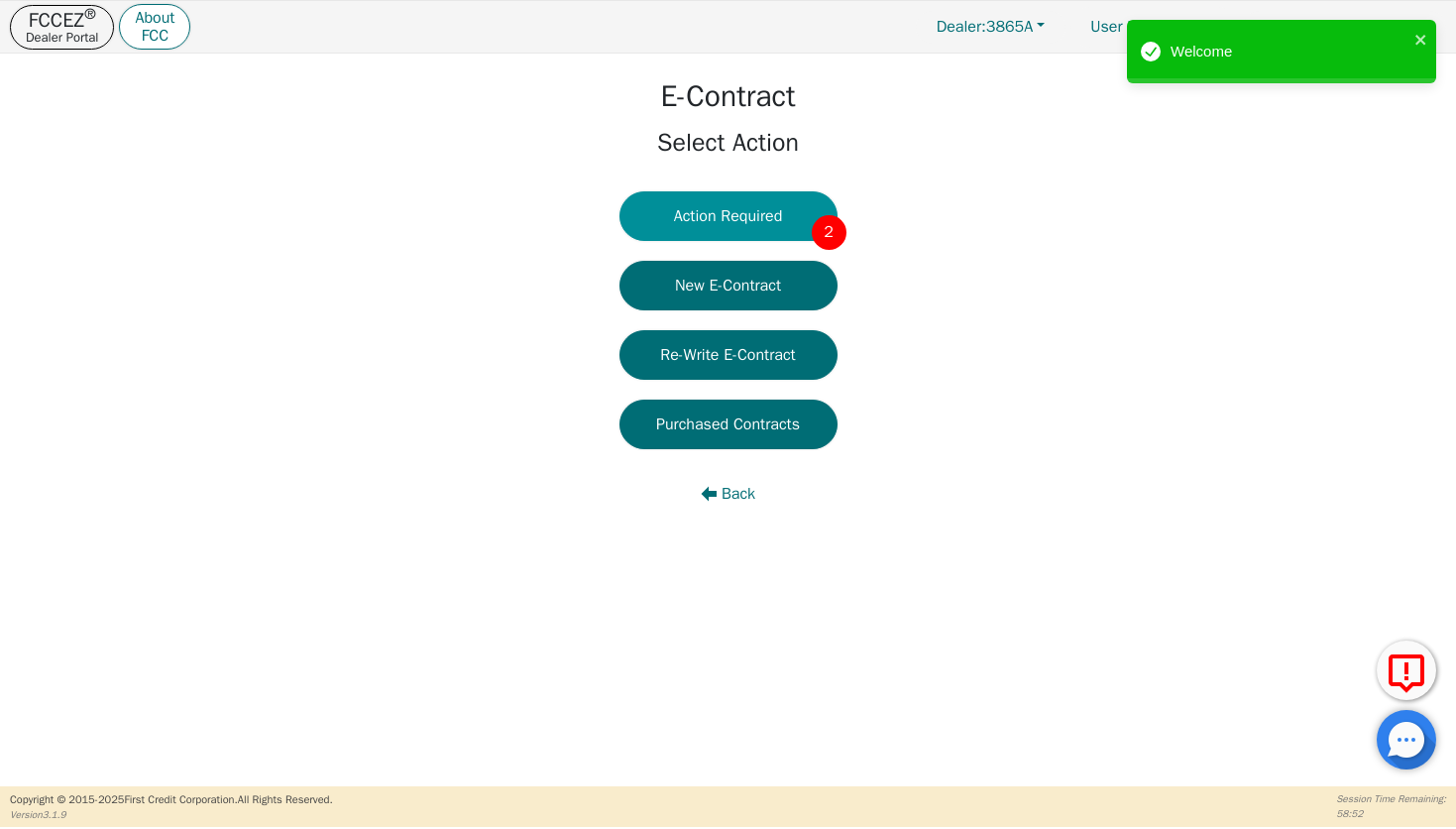 click on "Action Required 2" at bounding box center (728, 216) 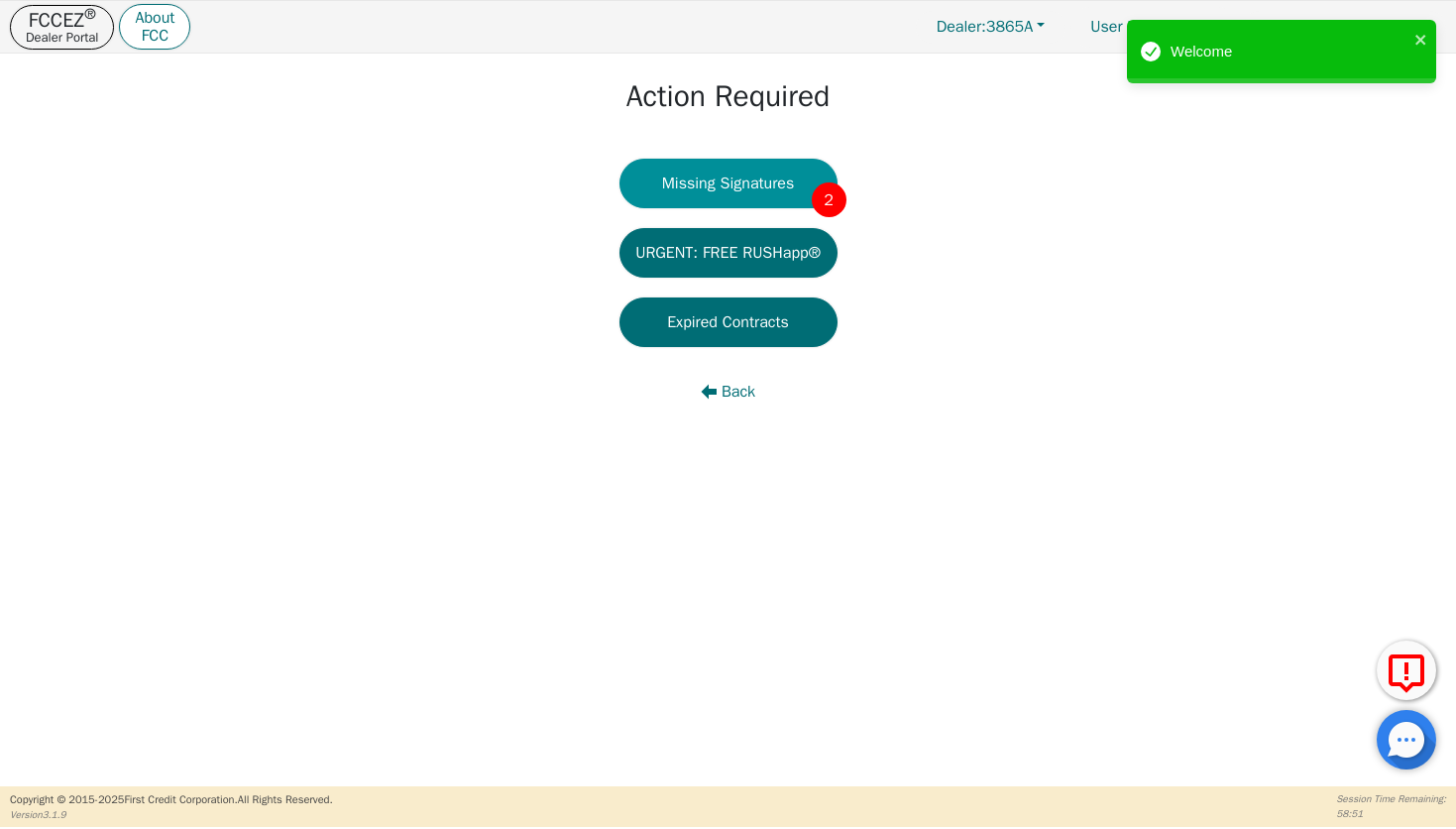 click on "Missing Signatures 2" at bounding box center [728, 183] 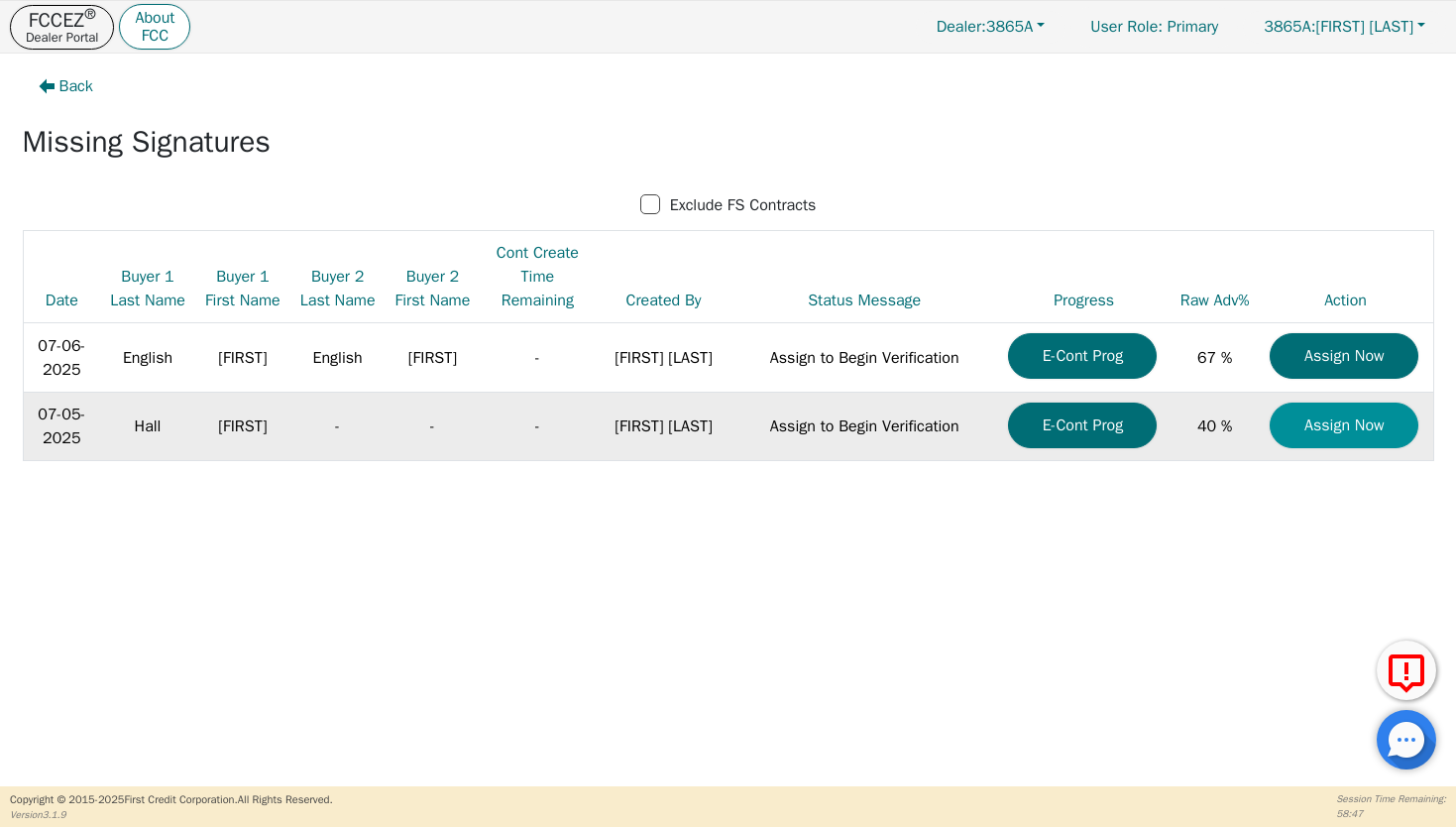 click on "Assign Now" at bounding box center (1082, 356) 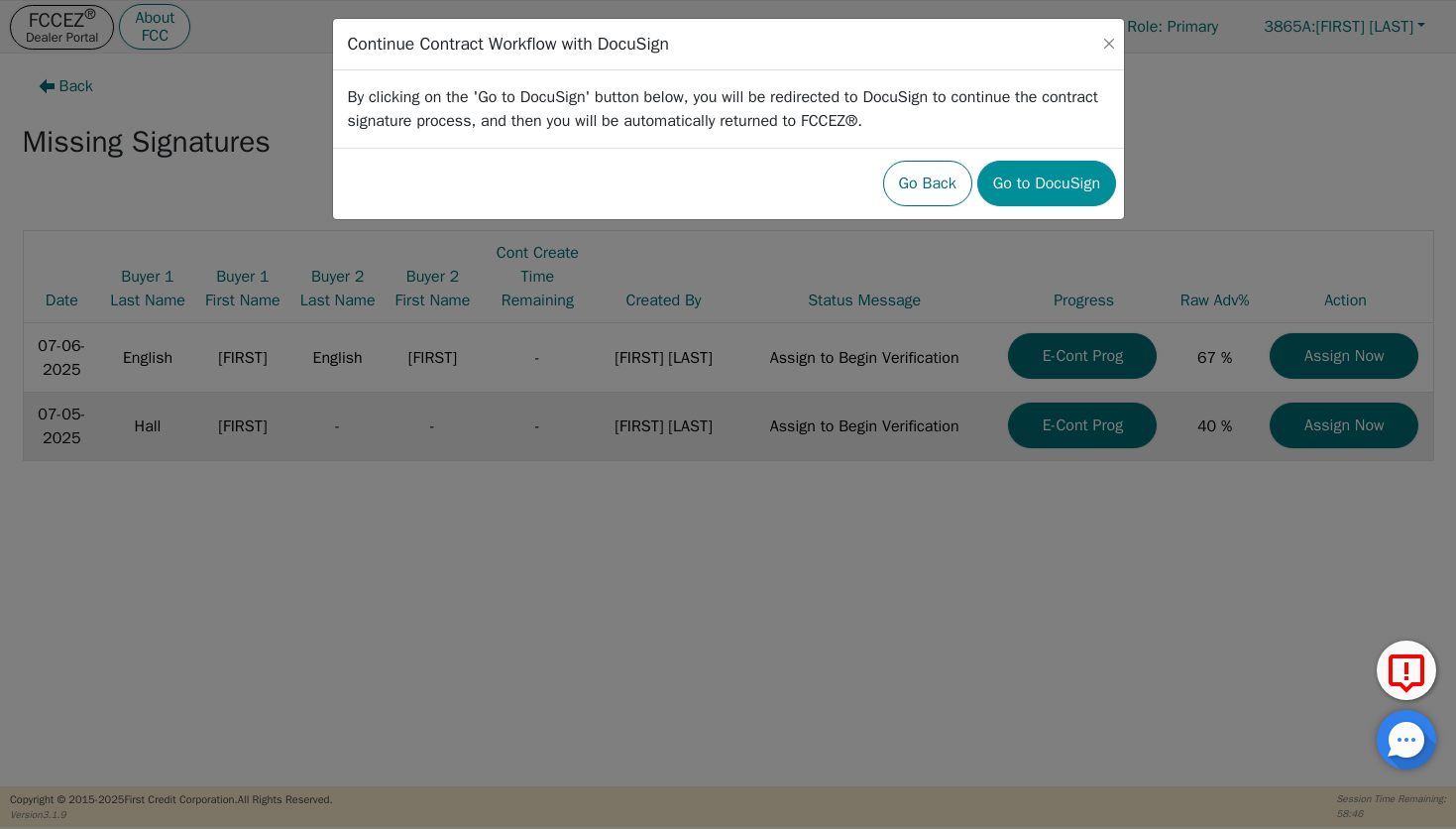 click on "Go to DocuSign" at bounding box center [1047, 183] 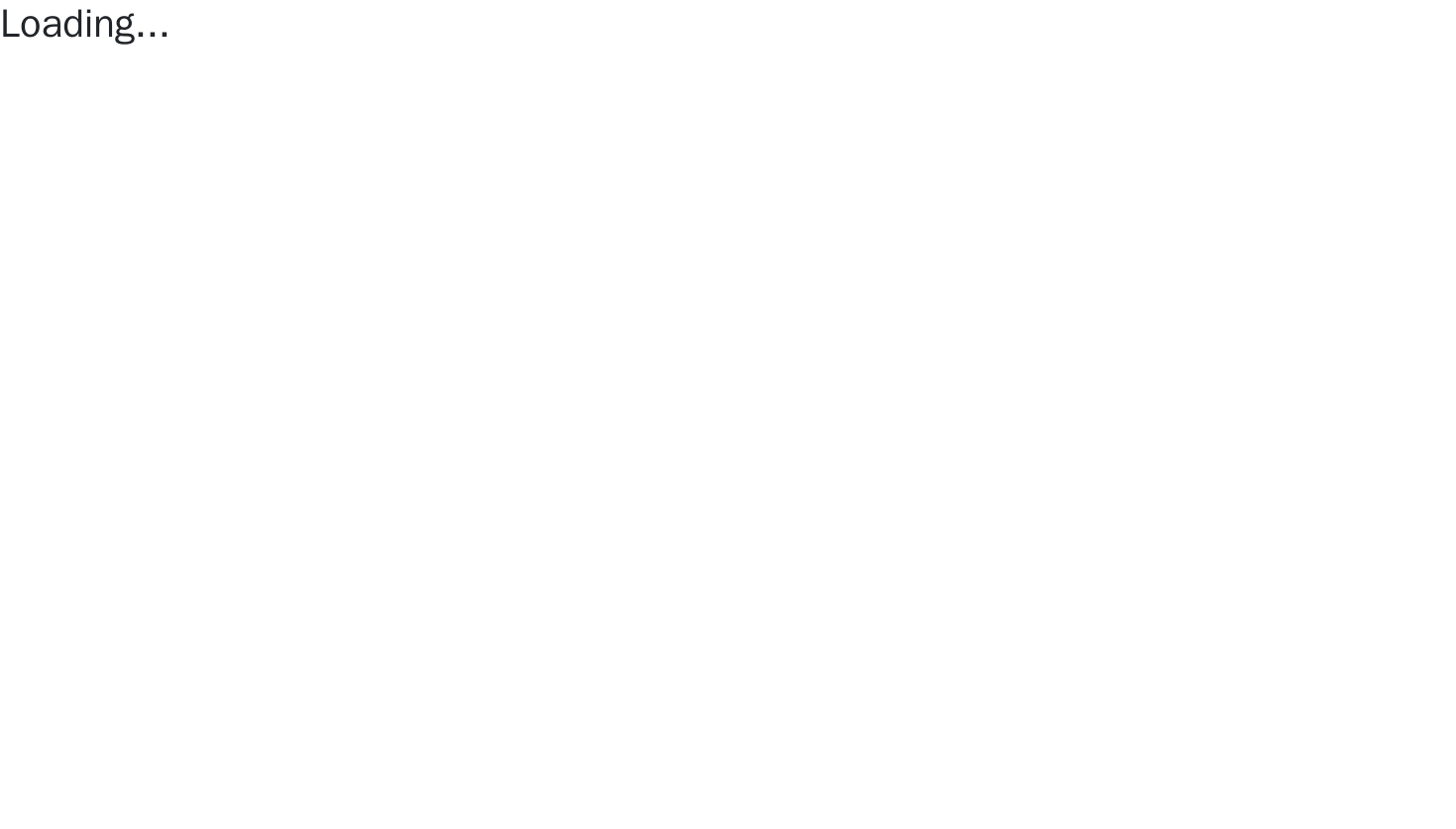 scroll, scrollTop: 0, scrollLeft: 0, axis: both 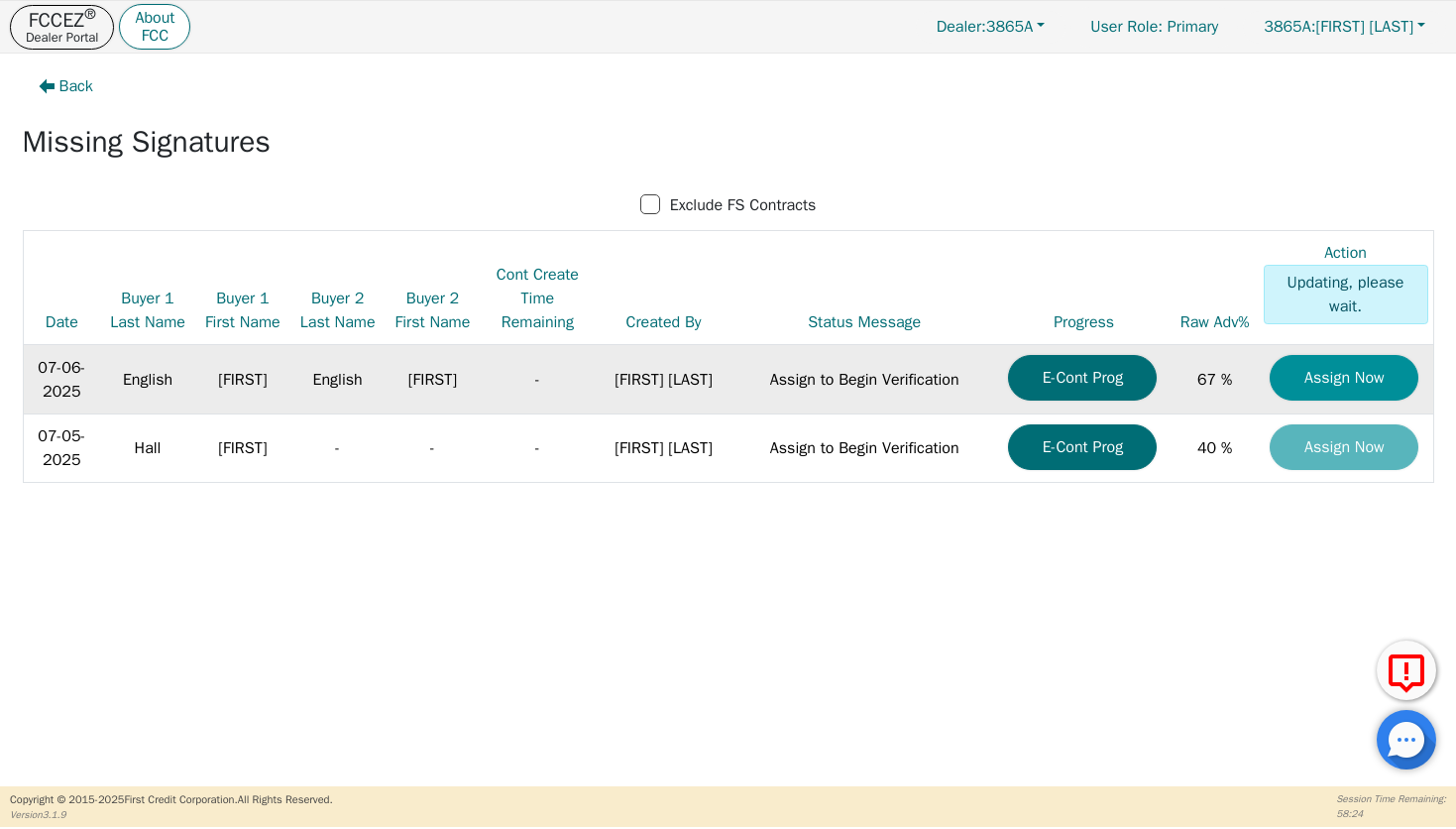 click on "Assign Now" at bounding box center [1082, 378] 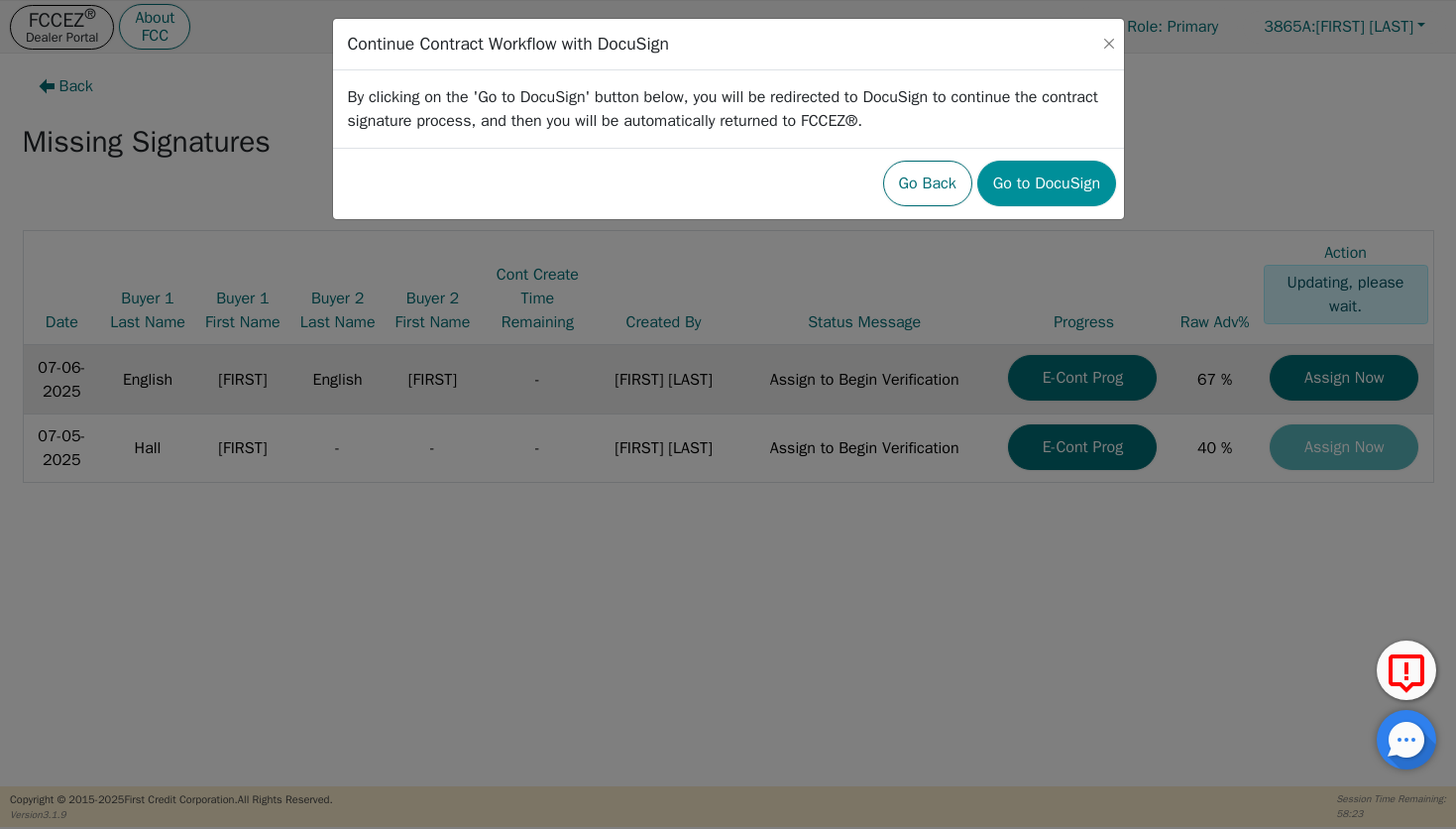 click on "Go to DocuSign" at bounding box center [1047, 183] 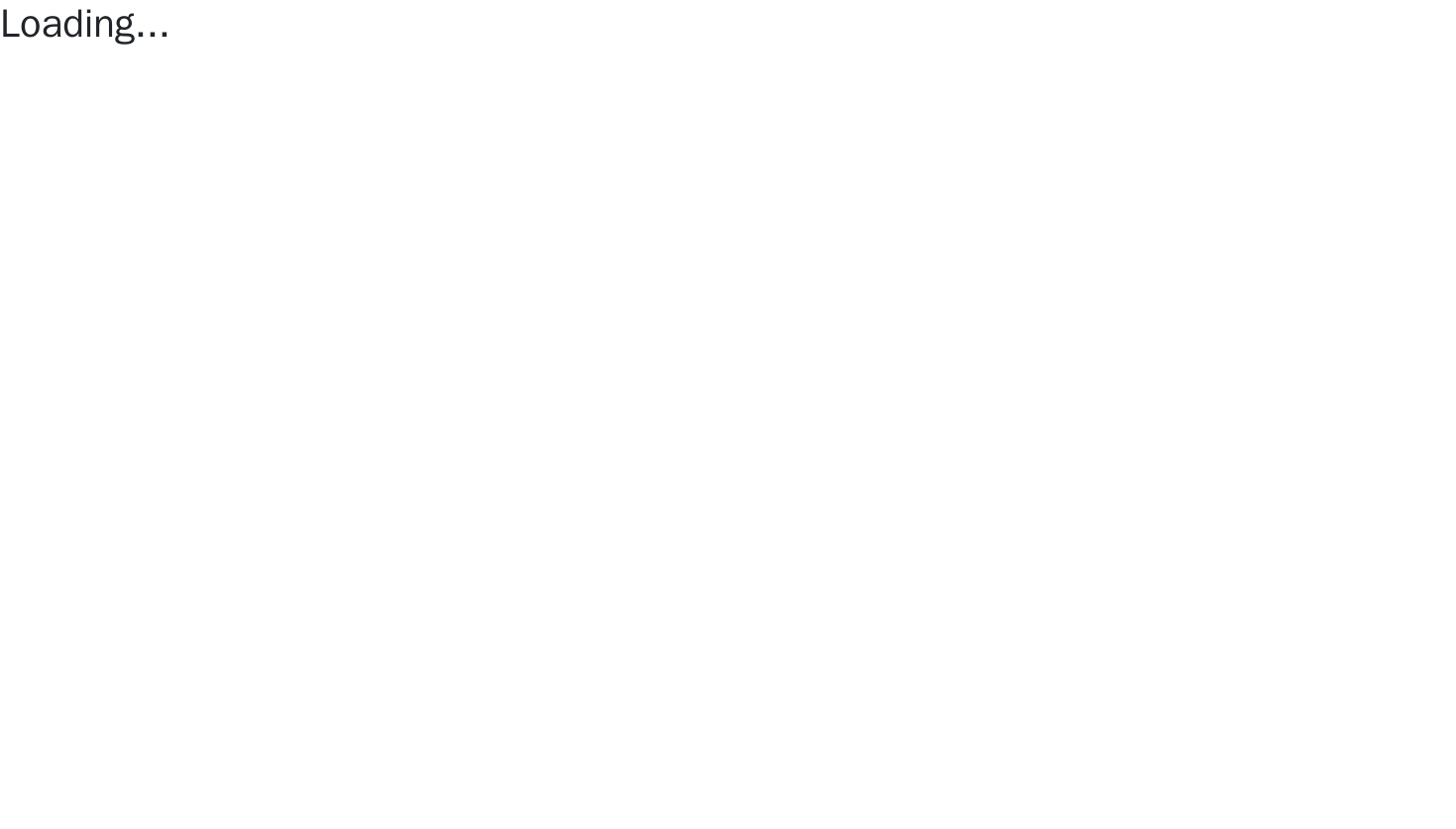 scroll, scrollTop: 0, scrollLeft: 0, axis: both 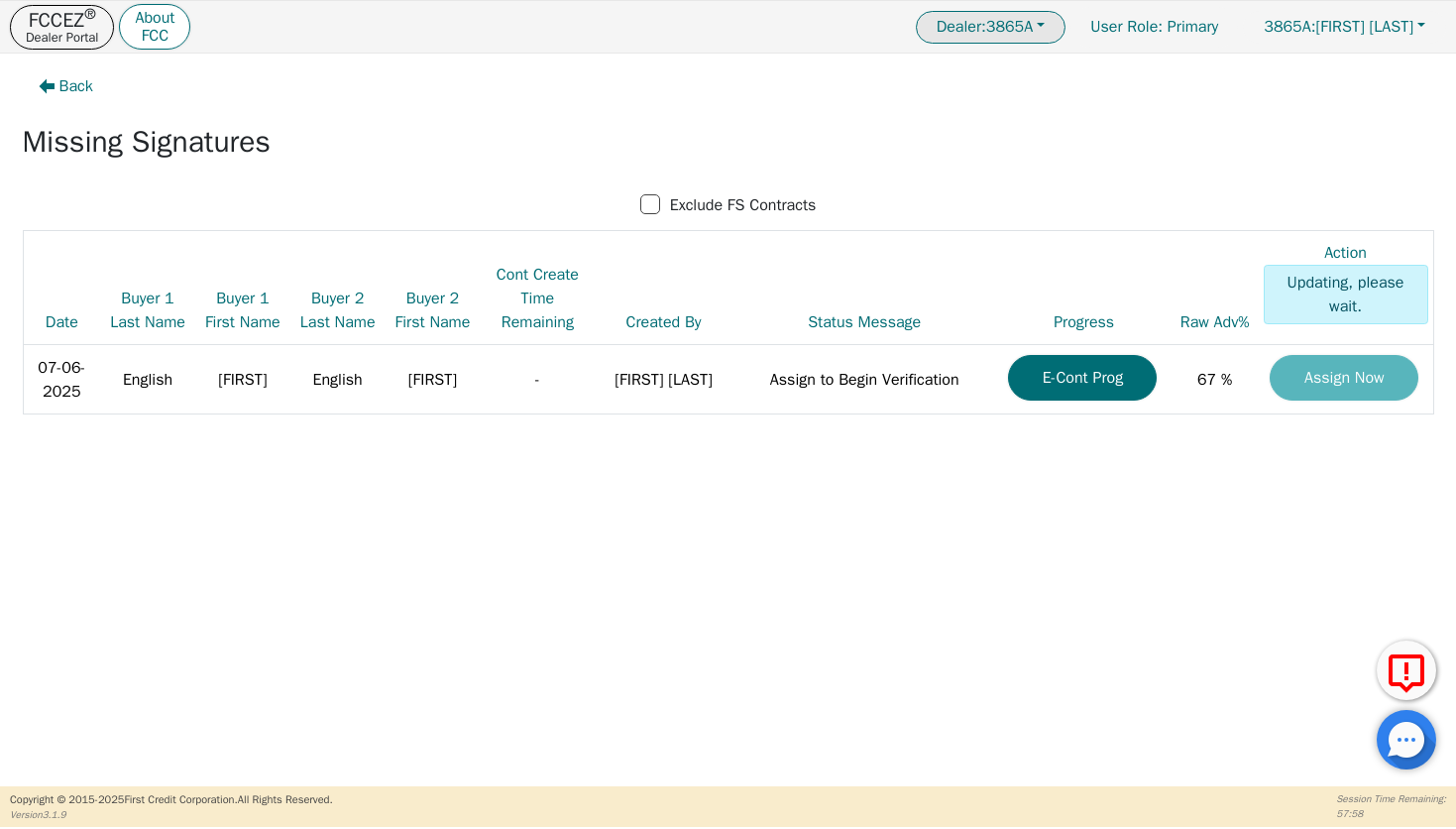 click on "Dealer:   3865A" at bounding box center (984, 27) 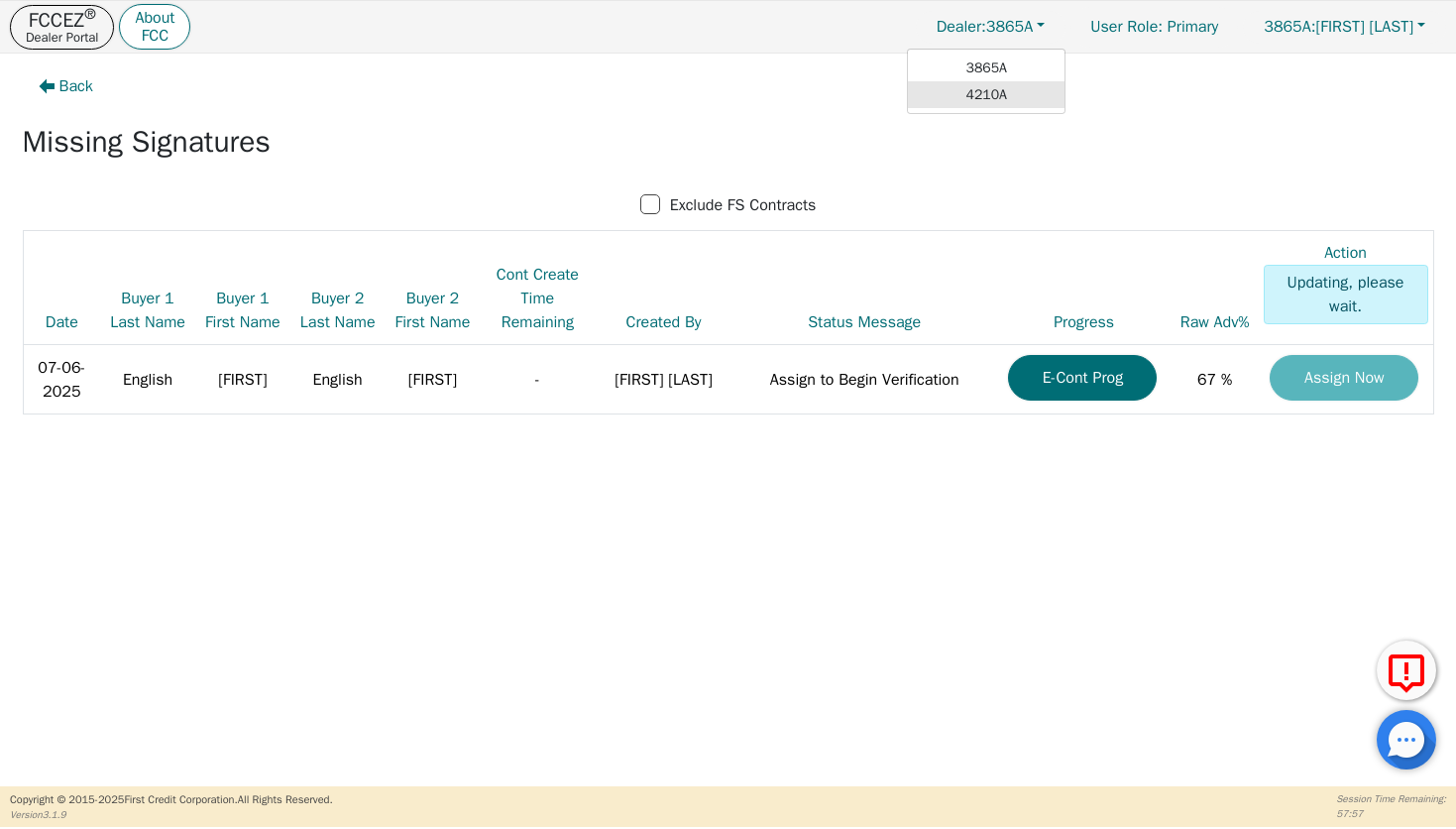 click on "4210A" at bounding box center [986, 94] 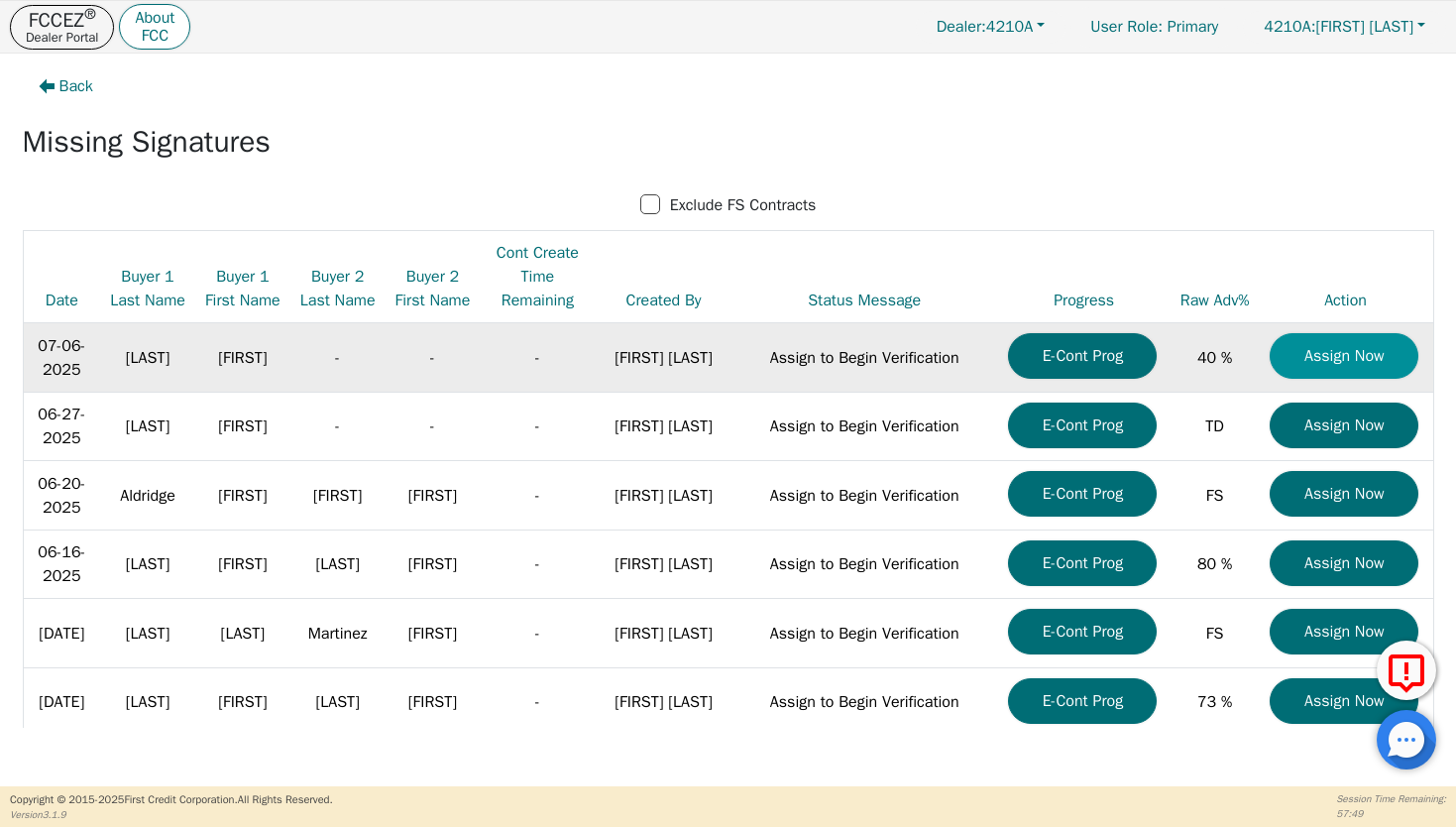 click on "Assign Now" at bounding box center [1082, 356] 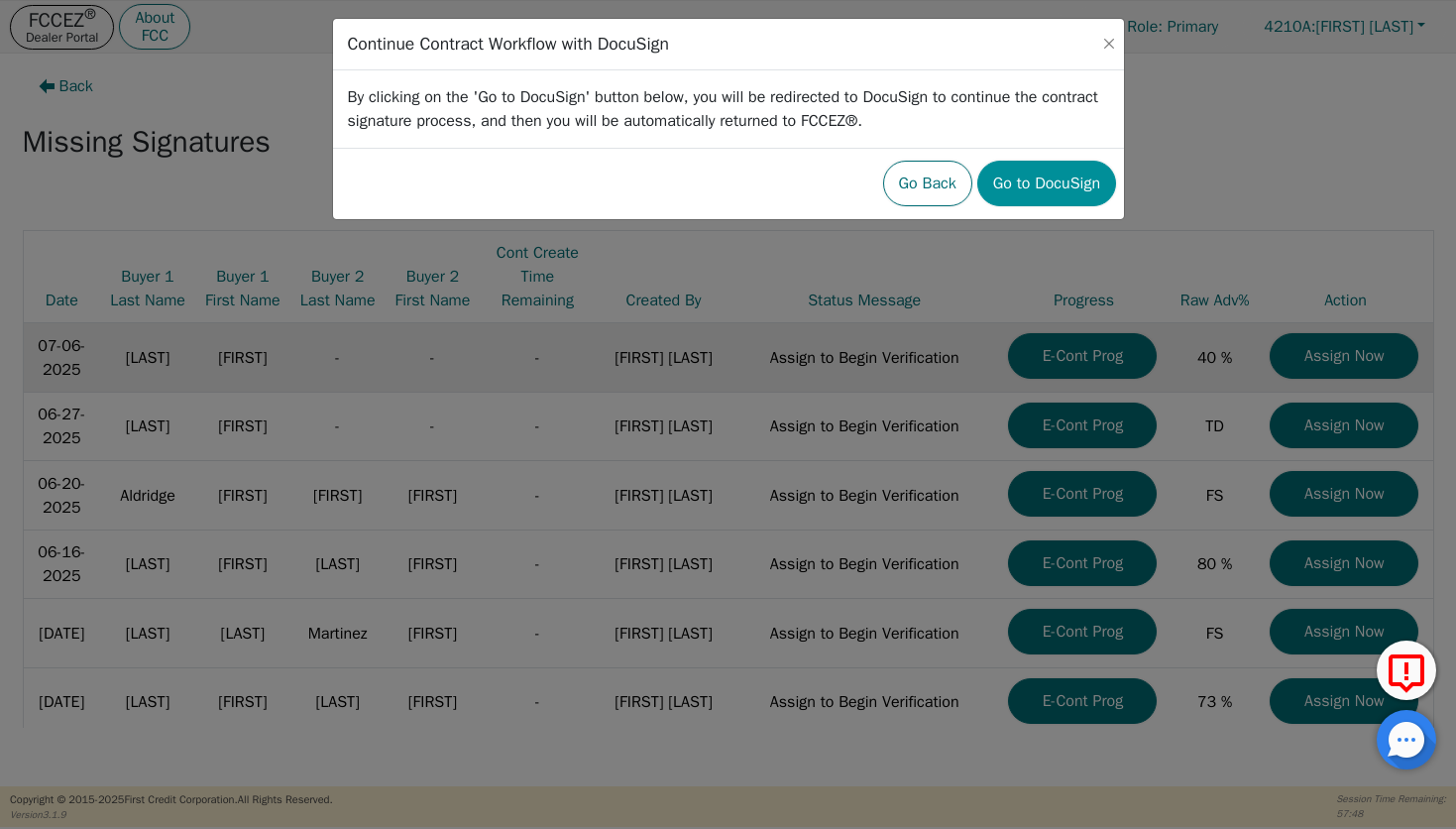 click on "Go to DocuSign" at bounding box center (1047, 183) 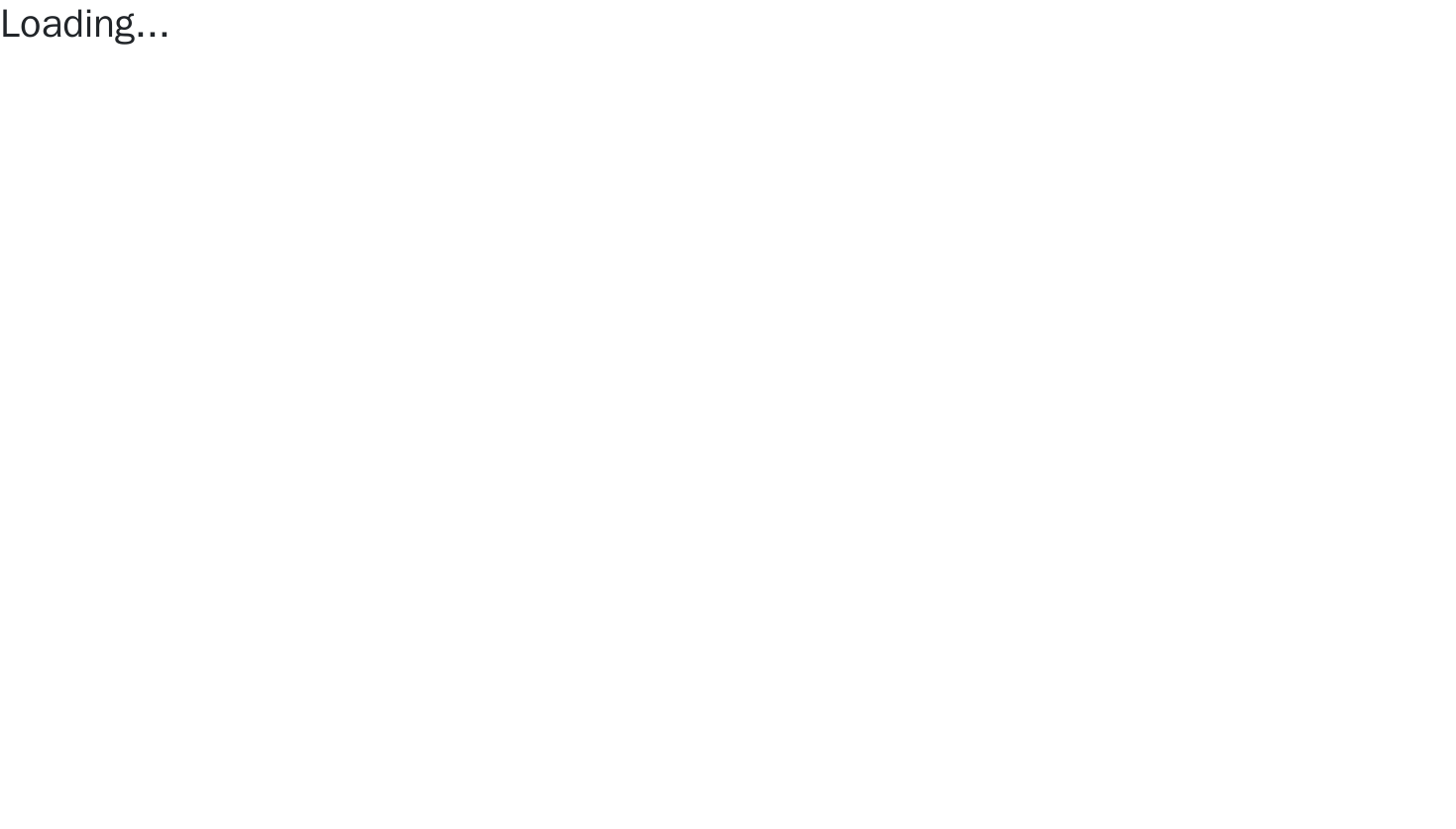 scroll, scrollTop: 0, scrollLeft: 0, axis: both 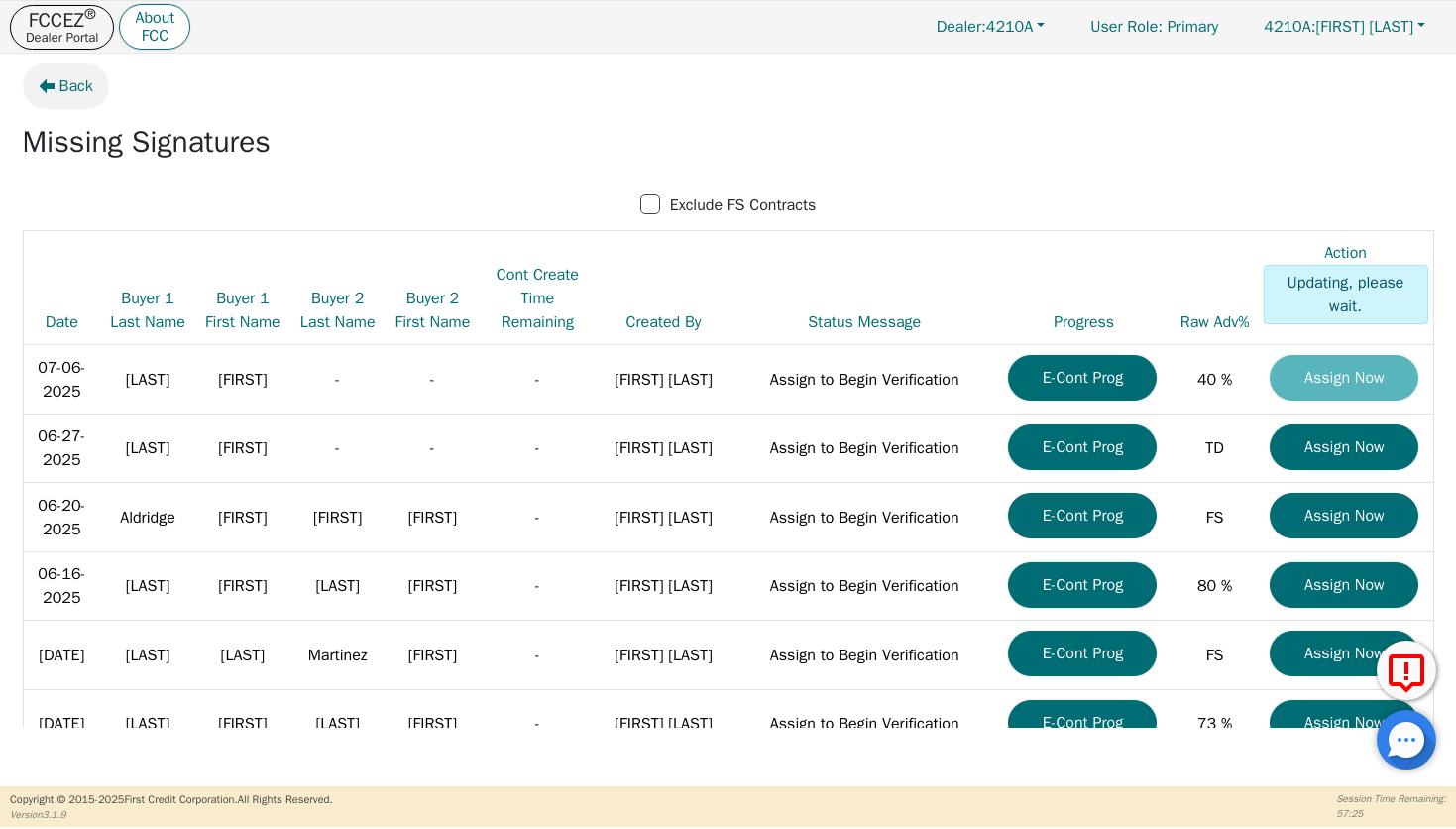 click on "Back" at bounding box center (76, 86) 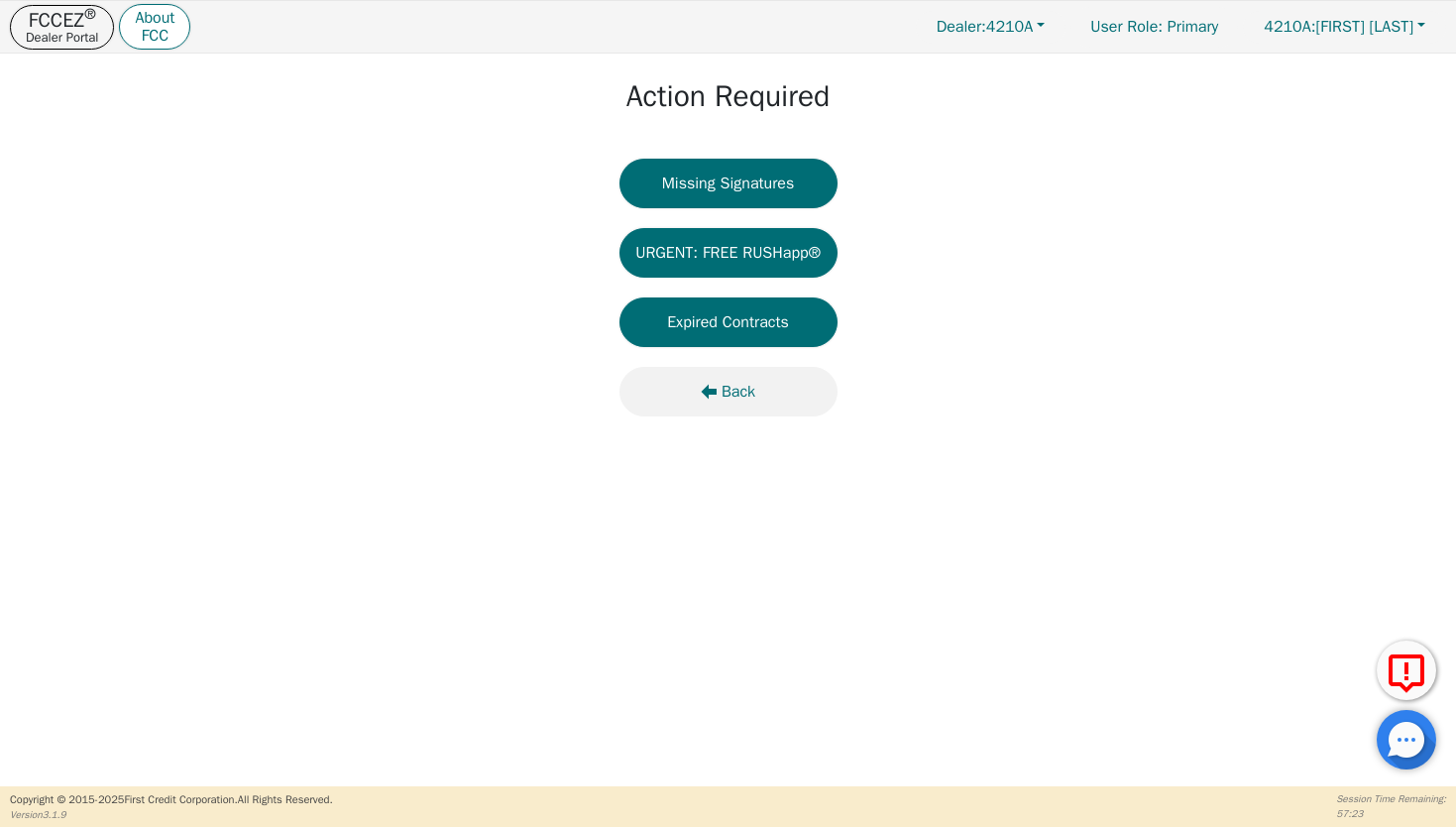 click on "Back" at bounding box center (728, 392) 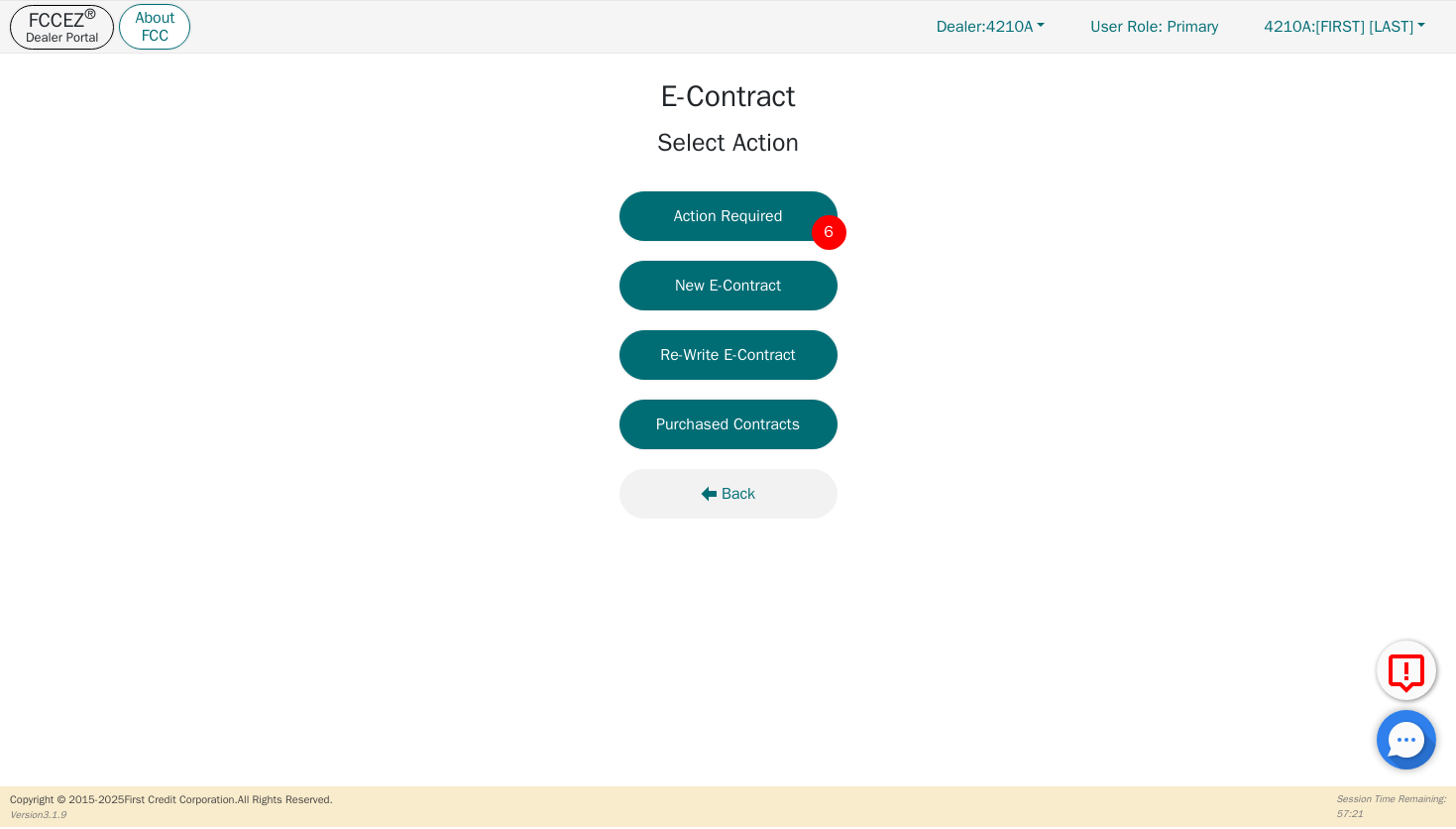 click at bounding box center (709, 493) 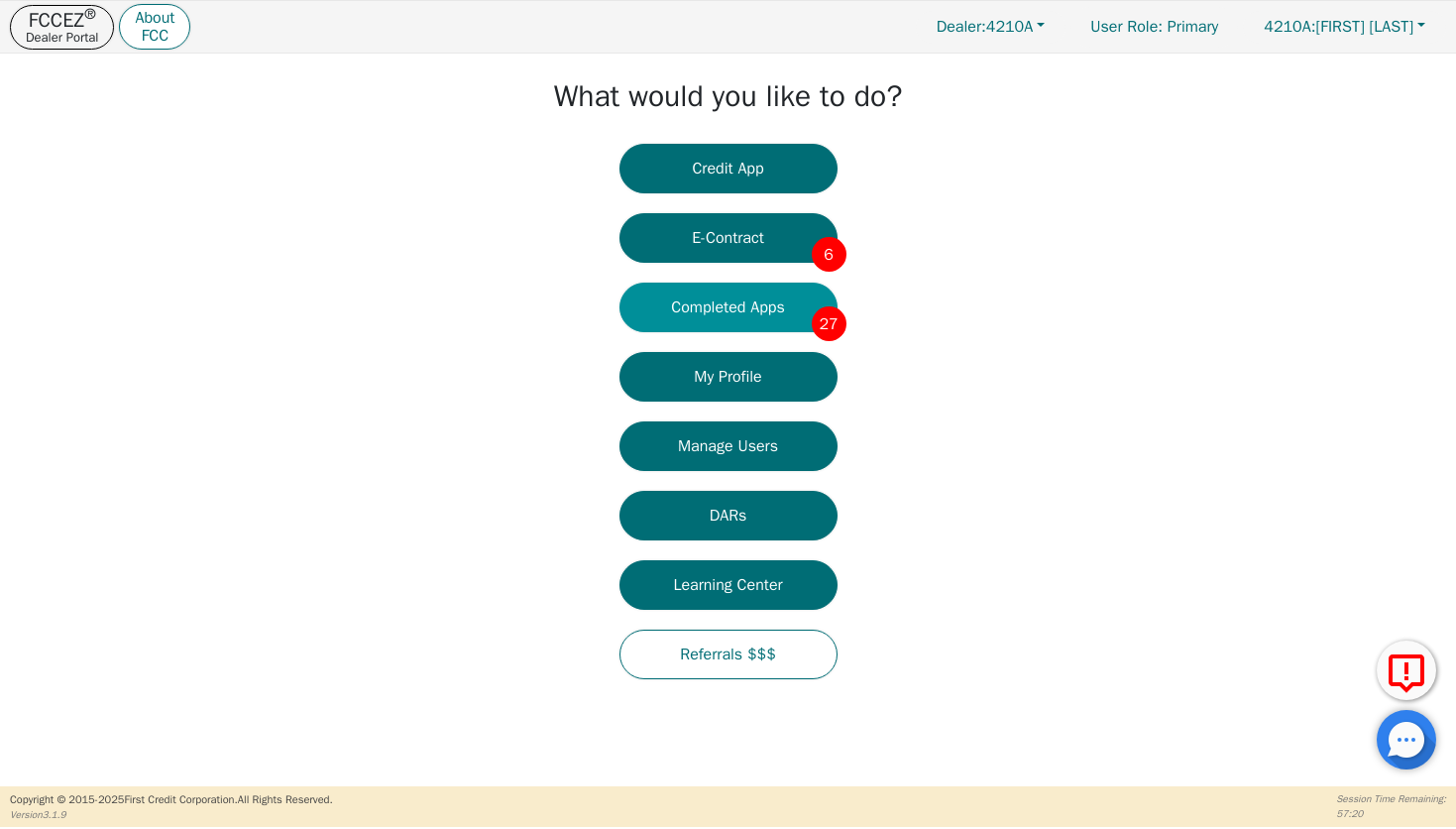click on "Completed Apps [NUMBER]" at bounding box center (728, 307) 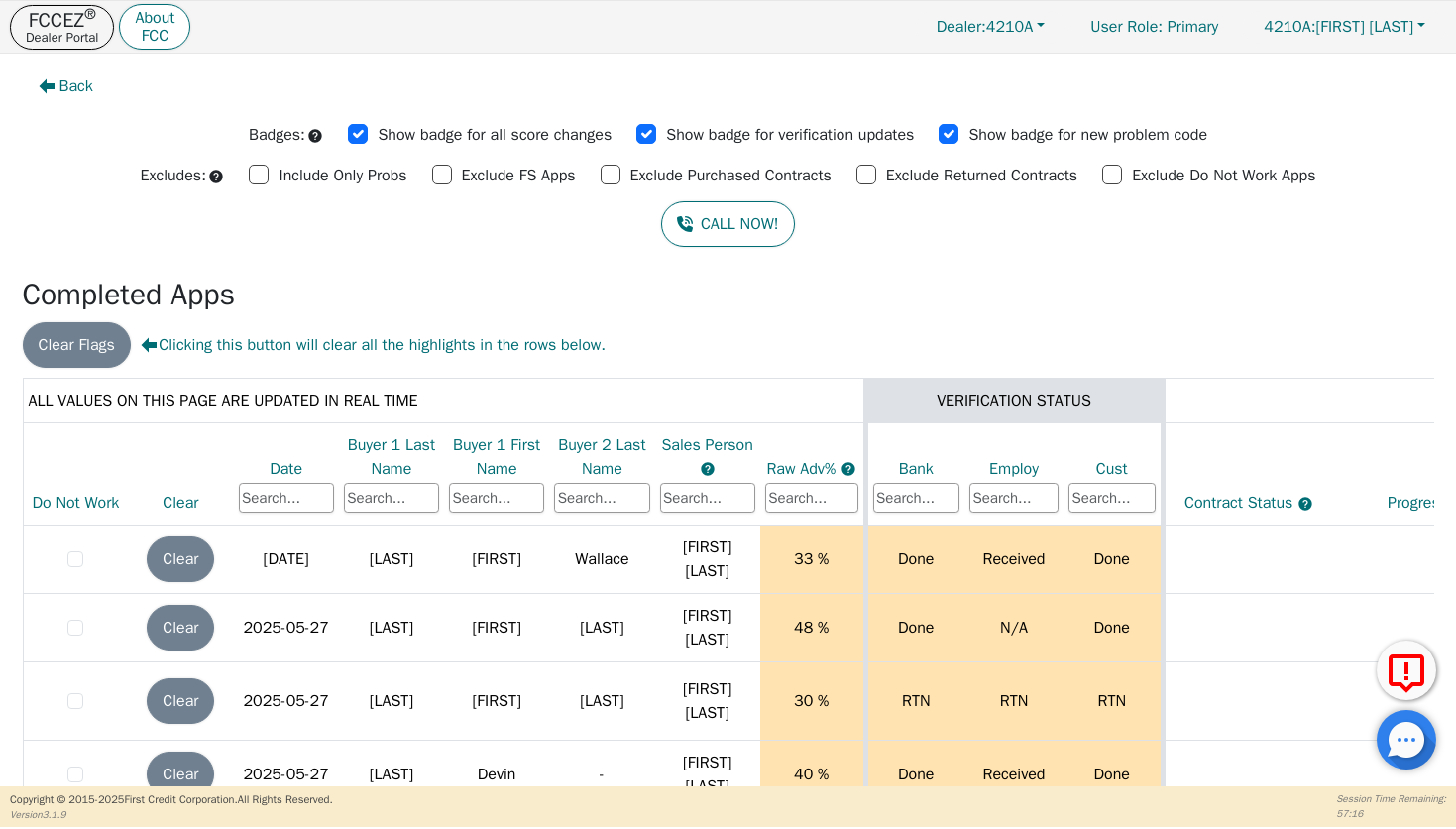 click on "Date" at bounding box center (286, 469) 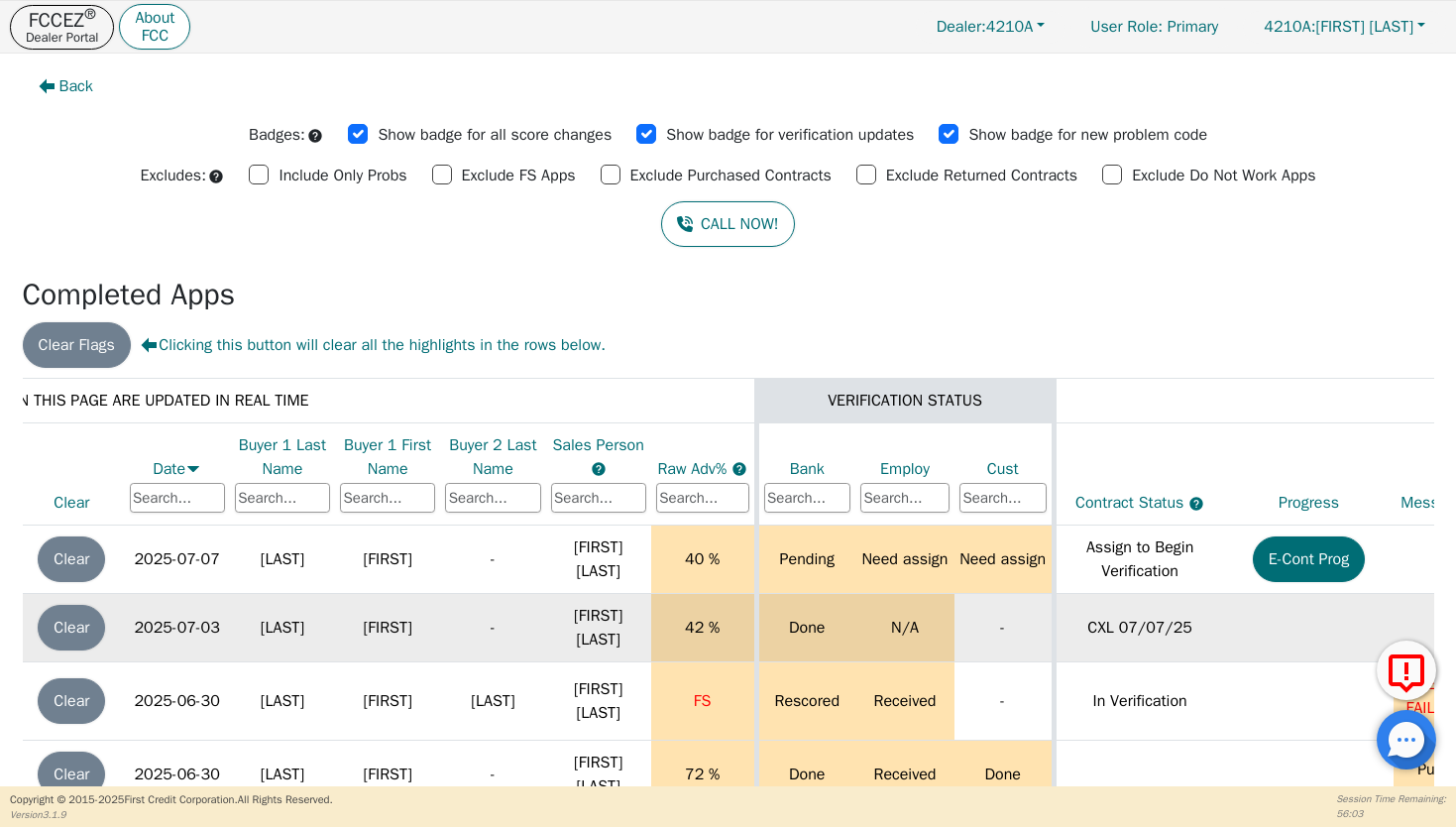 scroll, scrollTop: 0, scrollLeft: 0, axis: both 